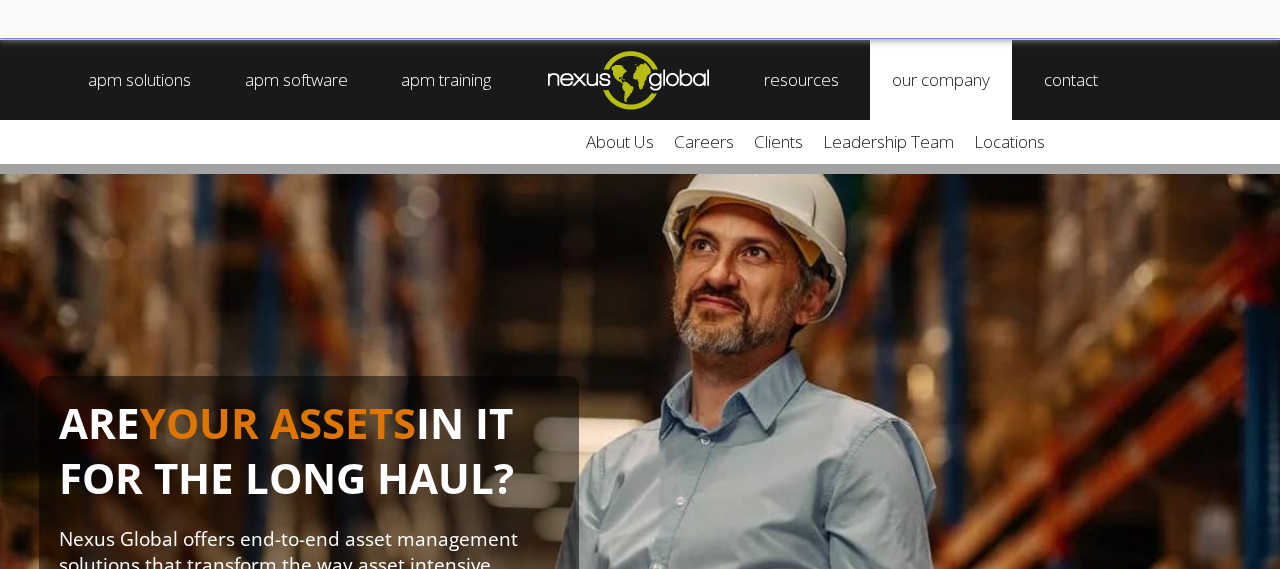 scroll, scrollTop: 0, scrollLeft: 0, axis: both 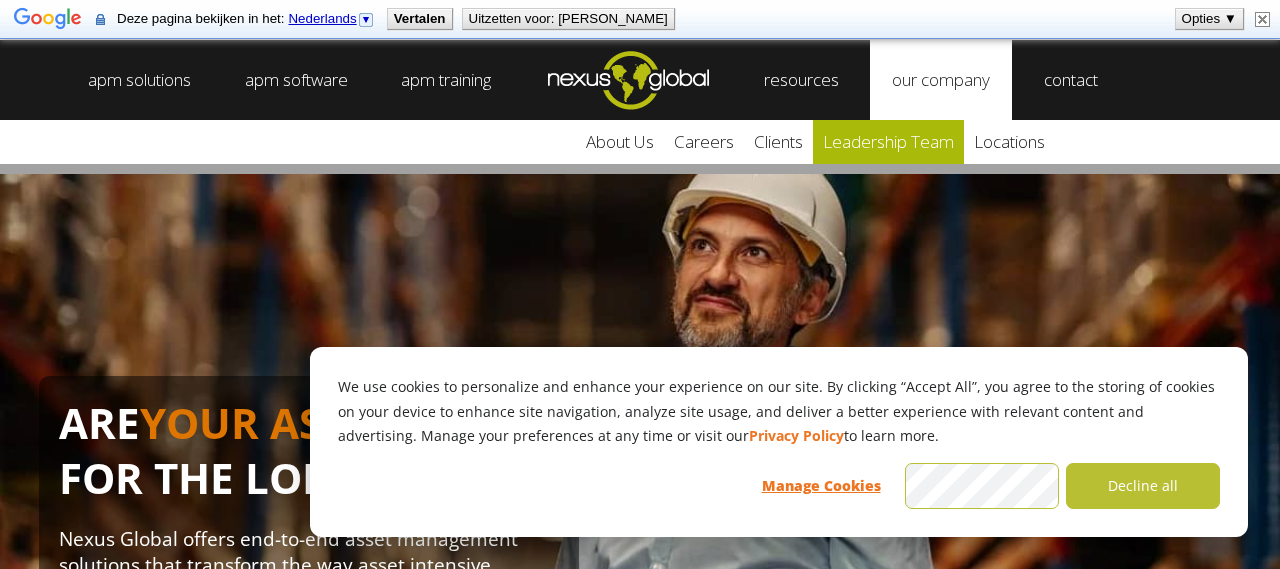click on "leadership team" at bounding box center [888, 142] 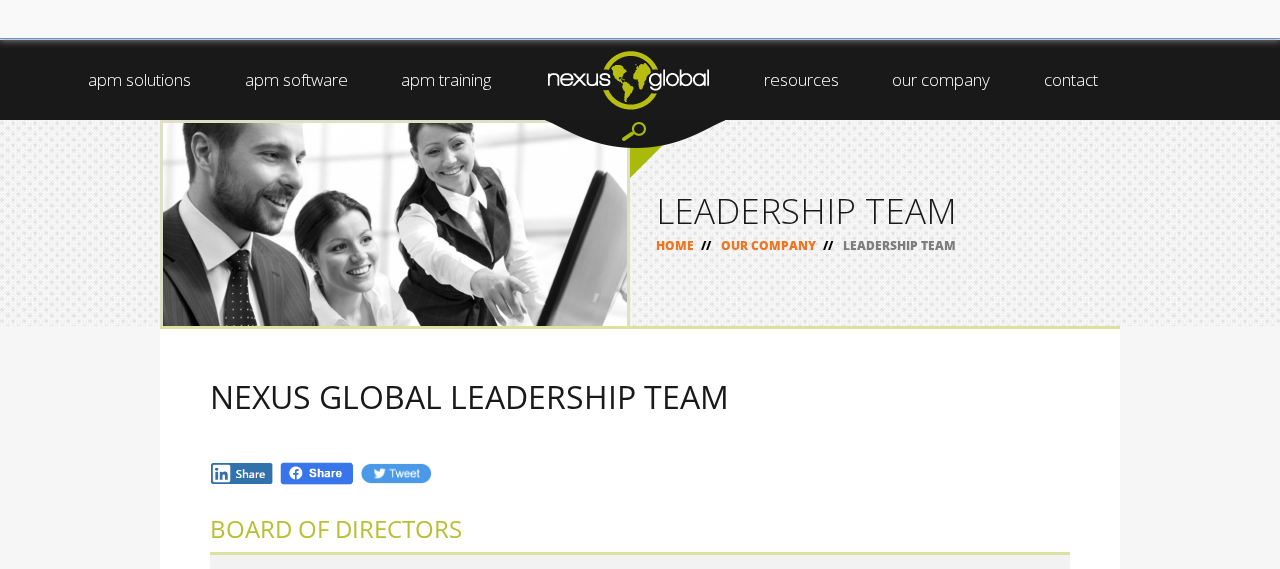 scroll, scrollTop: 262, scrollLeft: 0, axis: vertical 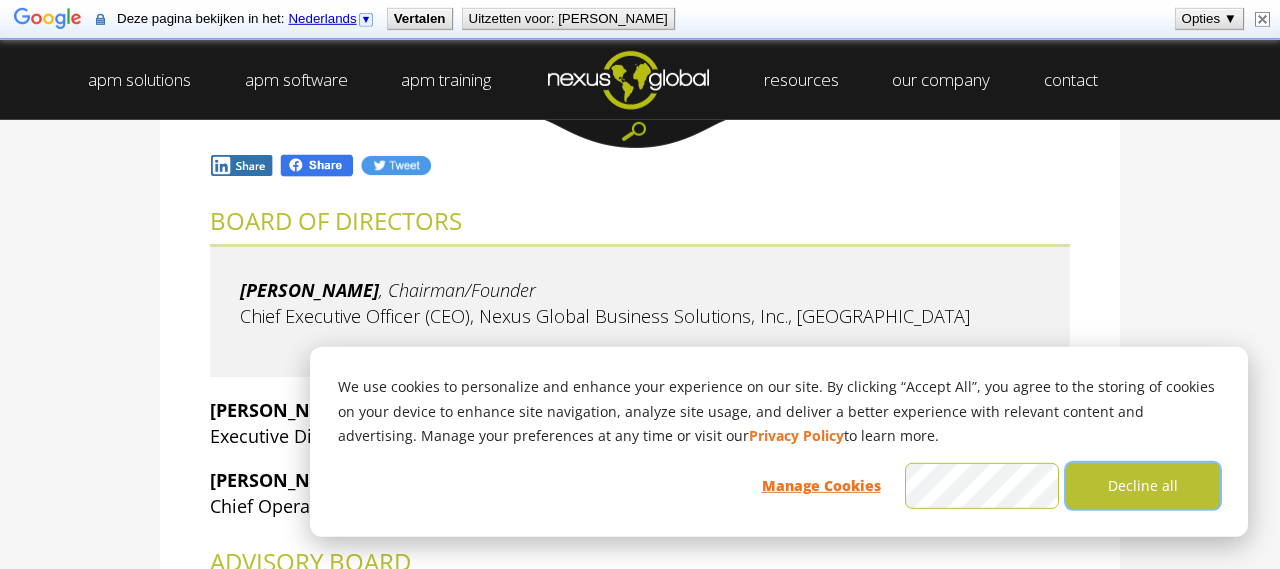 click on "Decline all" at bounding box center (1143, 486) 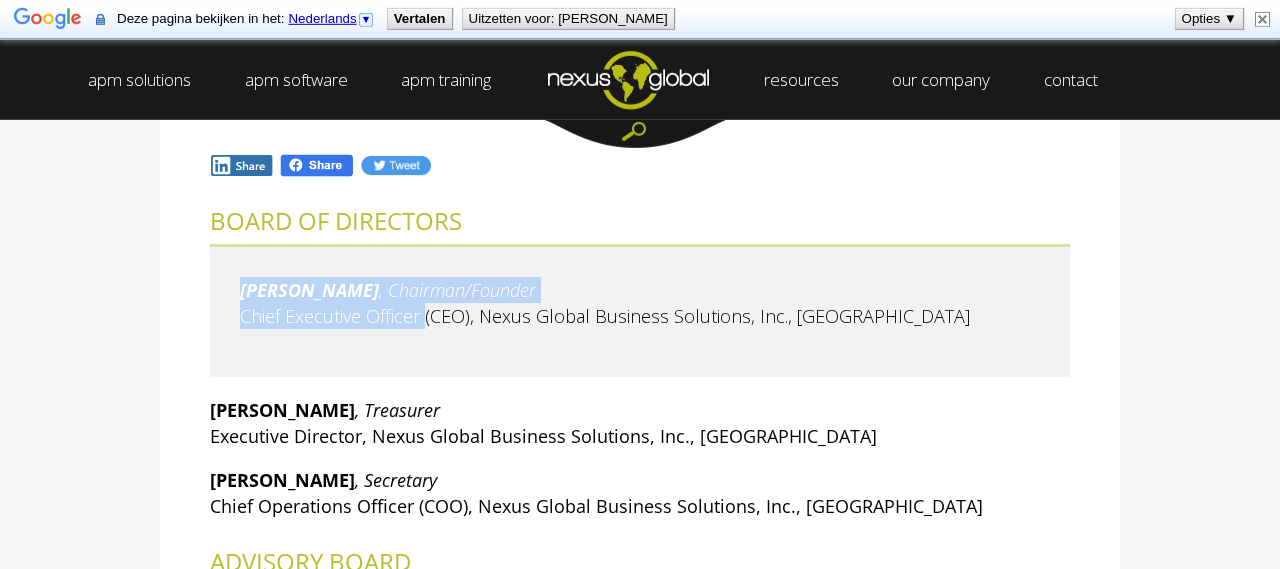 drag, startPoint x: 424, startPoint y: 314, endPoint x: 226, endPoint y: 289, distance: 199.57204 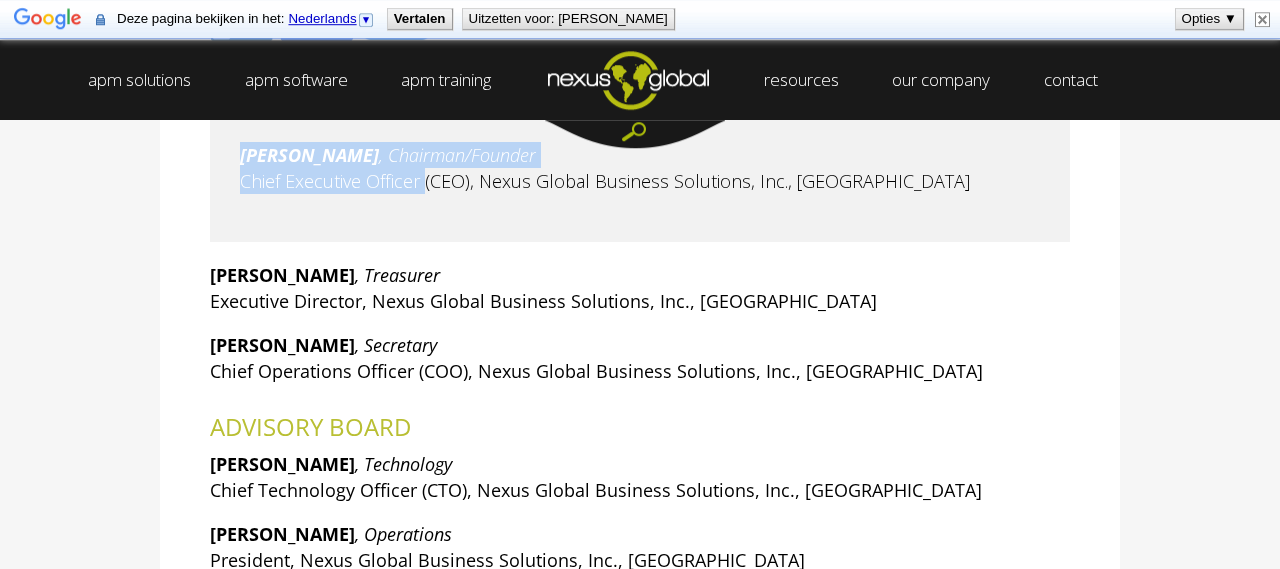 scroll, scrollTop: 408, scrollLeft: 0, axis: vertical 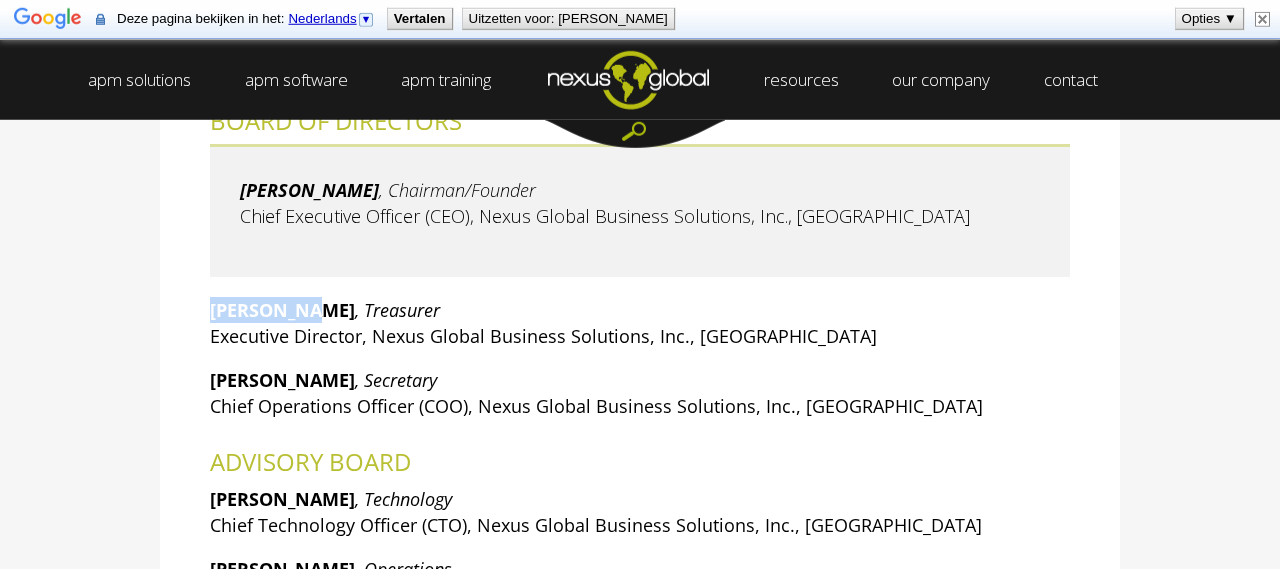 drag, startPoint x: 203, startPoint y: 306, endPoint x: 303, endPoint y: 313, distance: 100.2447 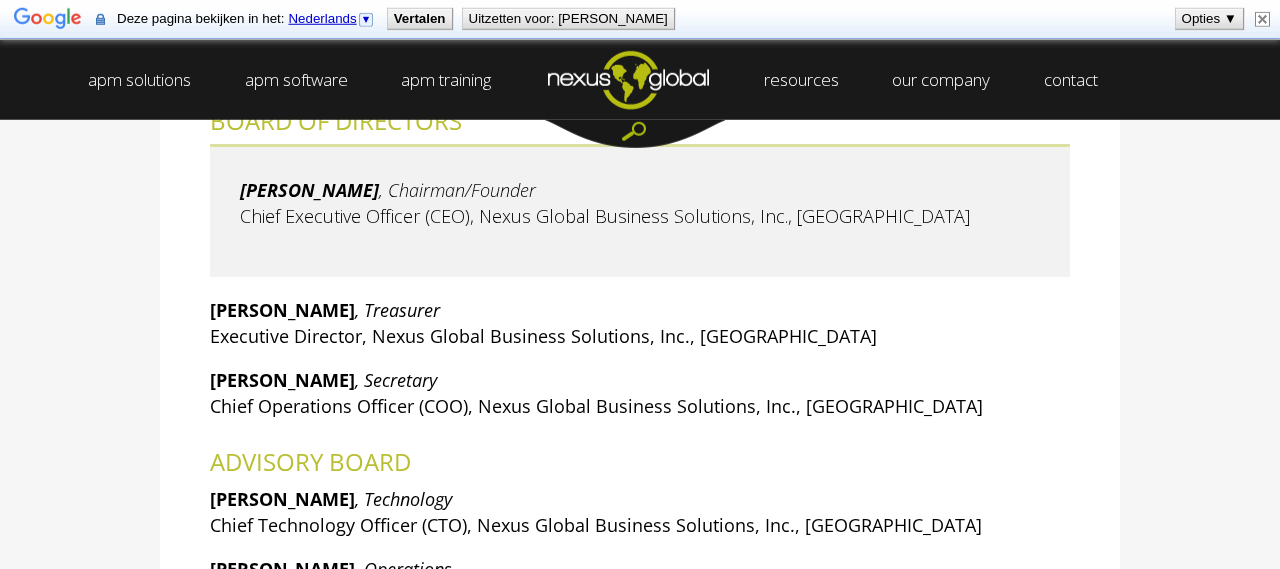 click on "NEXUS GLOBAL LEADERSHIP TEAM
BOARD OF DIRECTORS
Larry Olson , Chairman/Founder Chief Executive Officer (CEO), Nexus Global Business Solutions, Inc., USA
Judy Olson , Treasurer Executive Director, Nexus Global Business Solutions, Inc., USA
Shannon Warlop , Secretary Chief Operations Officer (COO), Nexus Global Business Solutions, Inc., USA
ADVISORY BOARD
Kenneth Tan , Technology Chief Technology Officer (CTO), Nexus Global Business Solutions, Inc., USA
Douglas Robey , Operations President, Nexus Global Business Solutions, Inc., USA
Sarah Massey , Branding Director of Marketing, Nexus Global Business Solutions, Inc., USA
Lynn Henderson , Accounting Director of Finance, Nexus Global Business Solutions, Inc., USA" at bounding box center (640, 357) 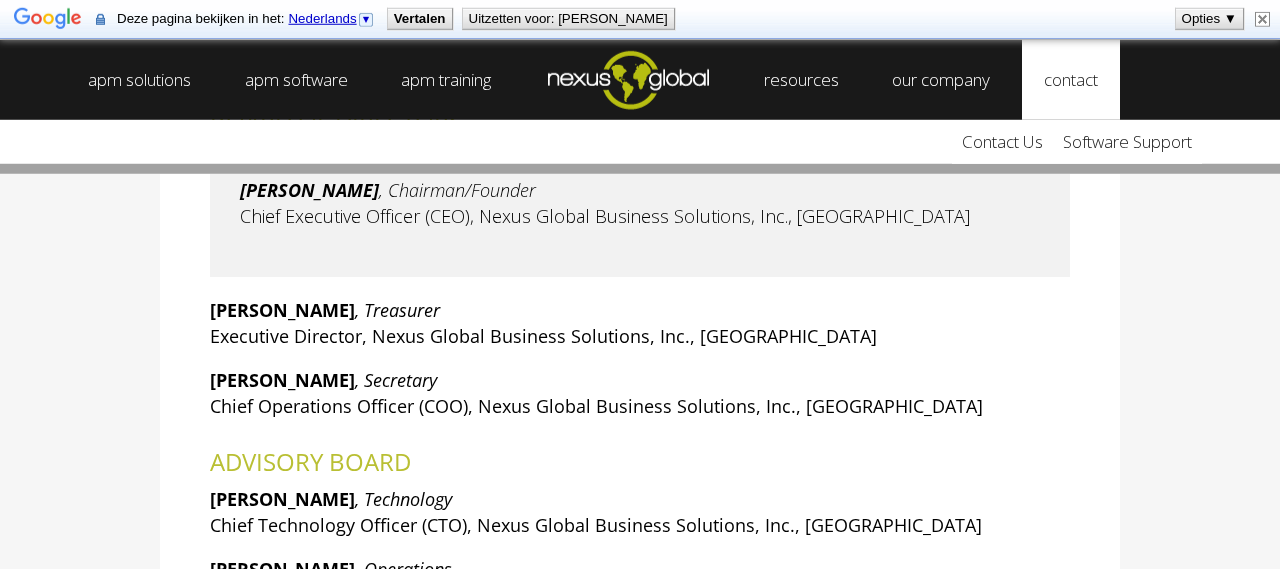 click on "contact" at bounding box center (1071, 80) 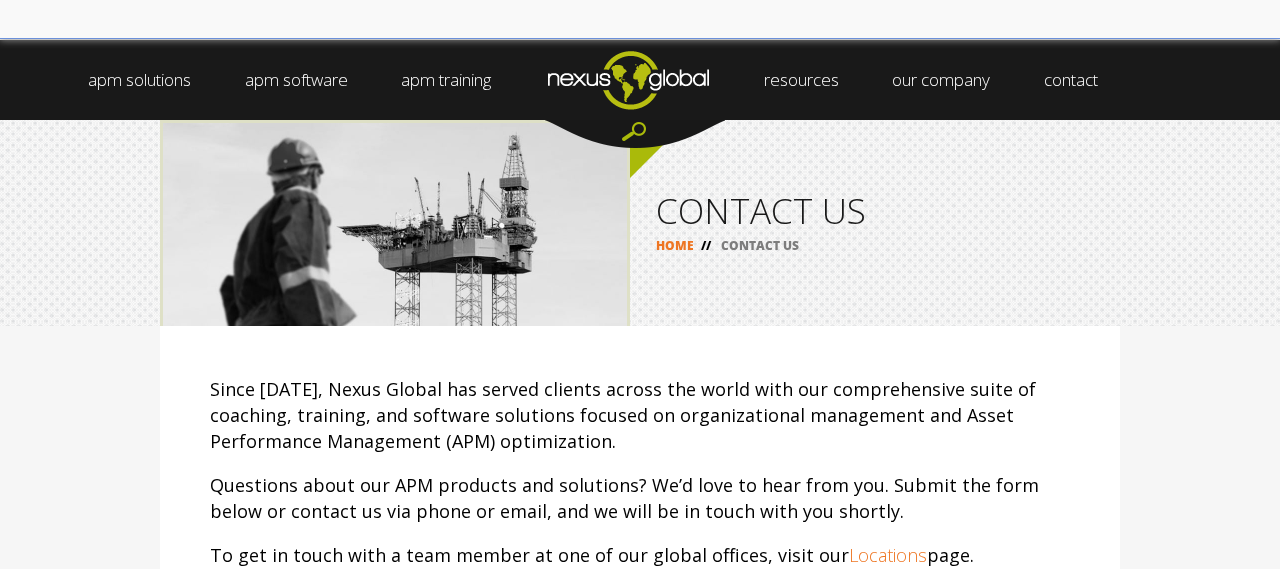 scroll, scrollTop: 0, scrollLeft: 0, axis: both 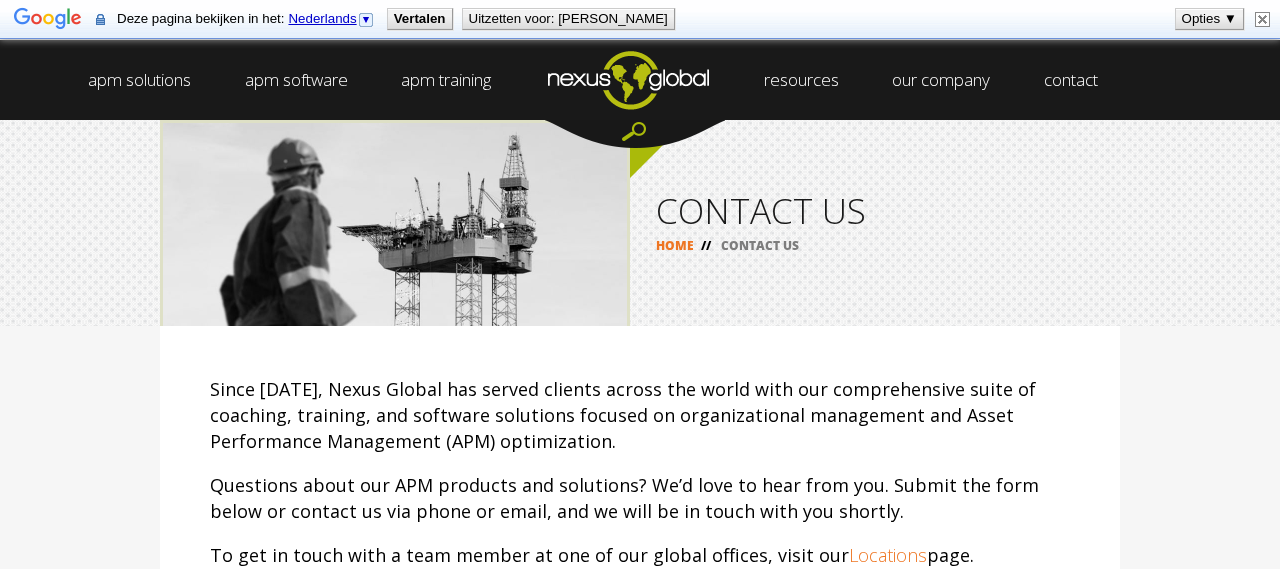 click on "CONTACT US
HOME //
CONTACT US" at bounding box center [875, 223] 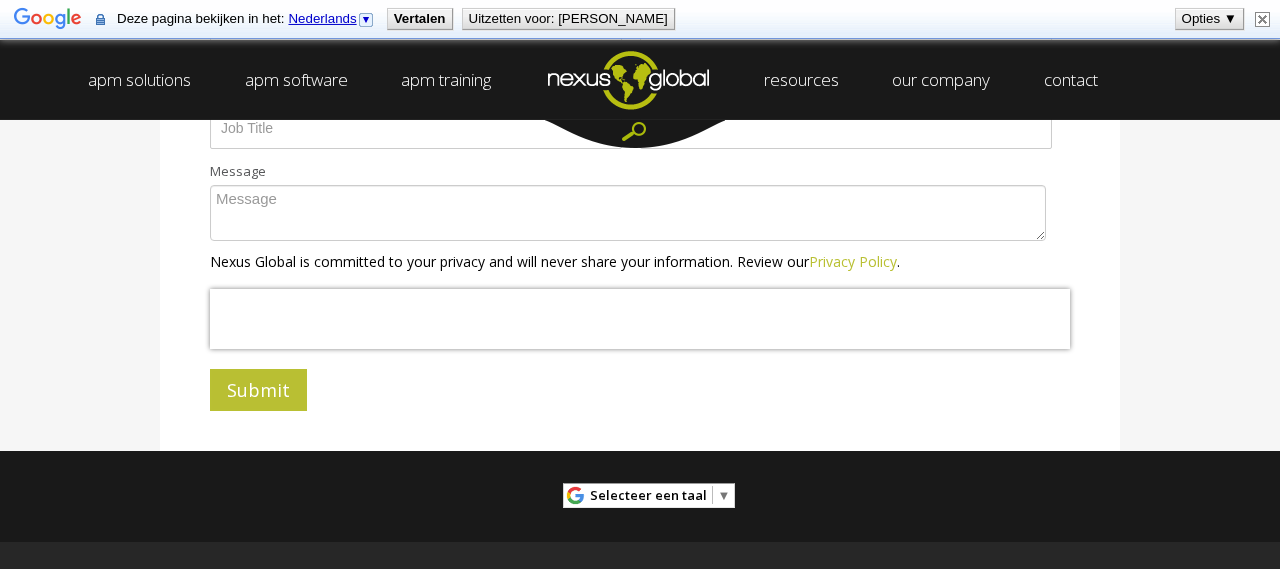 scroll, scrollTop: 709, scrollLeft: 0, axis: vertical 